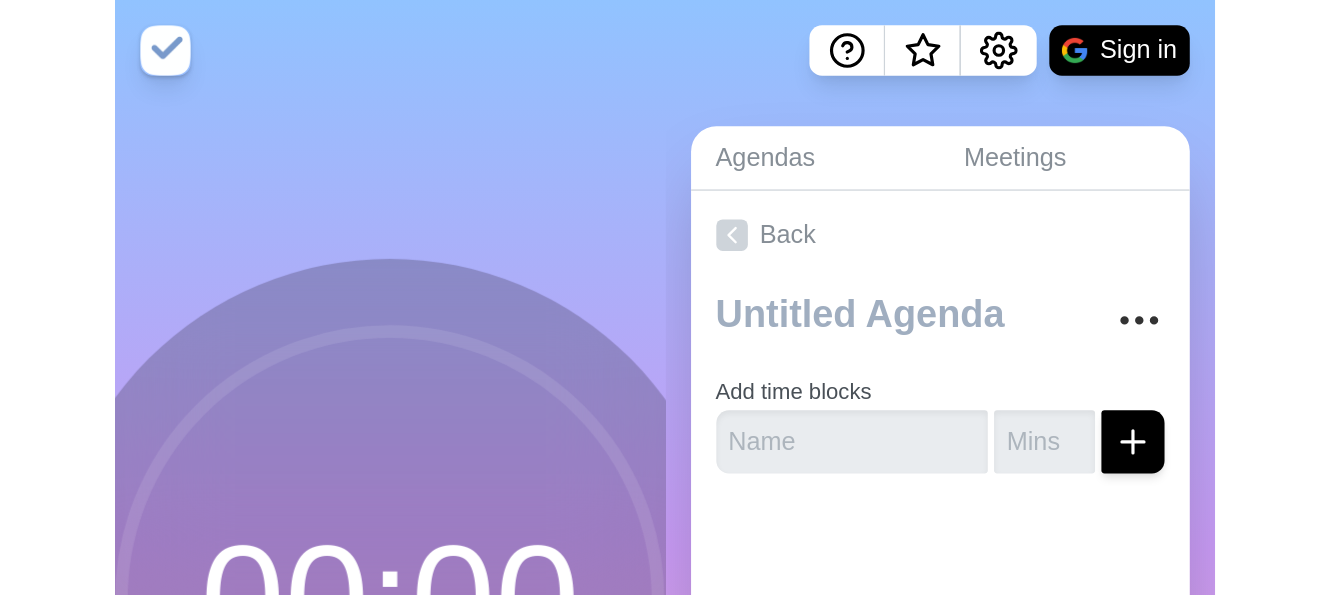 scroll, scrollTop: 0, scrollLeft: 0, axis: both 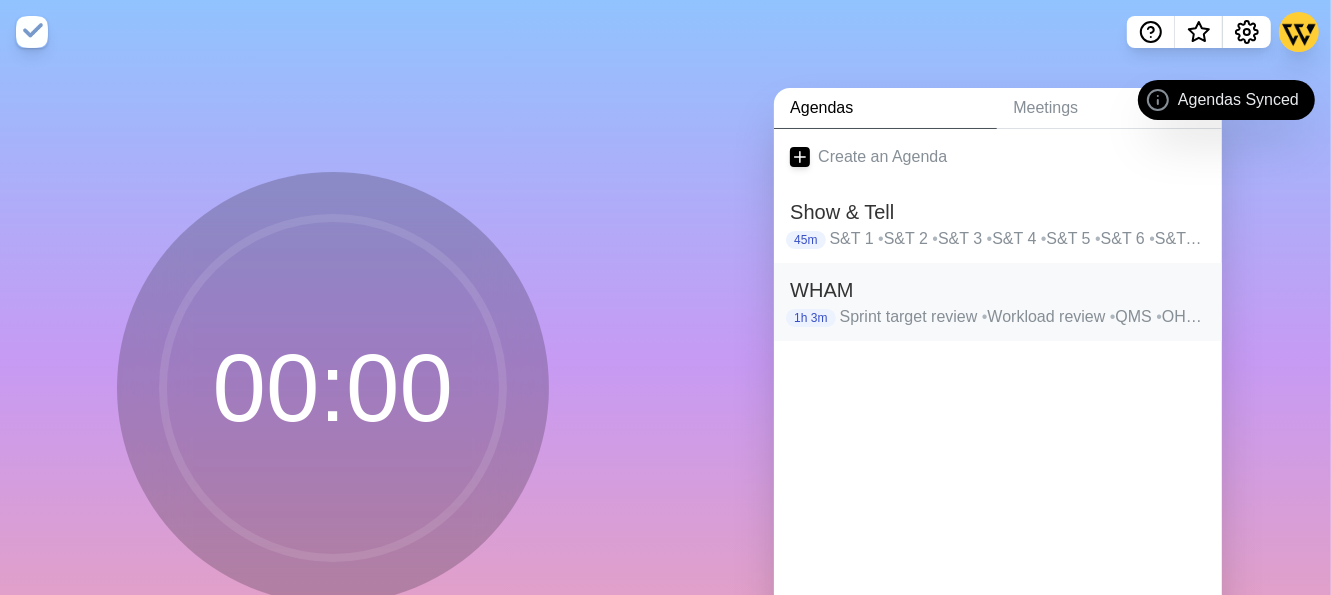 click on "WHAM" at bounding box center (998, 212) 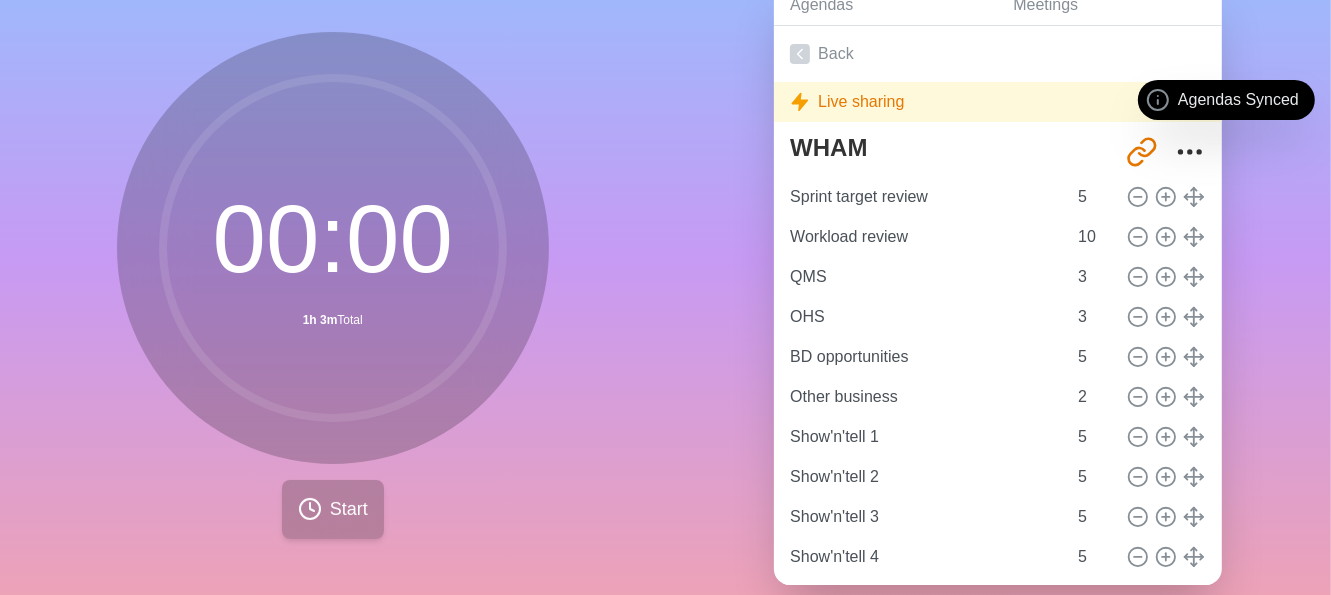 scroll, scrollTop: 149, scrollLeft: 0, axis: vertical 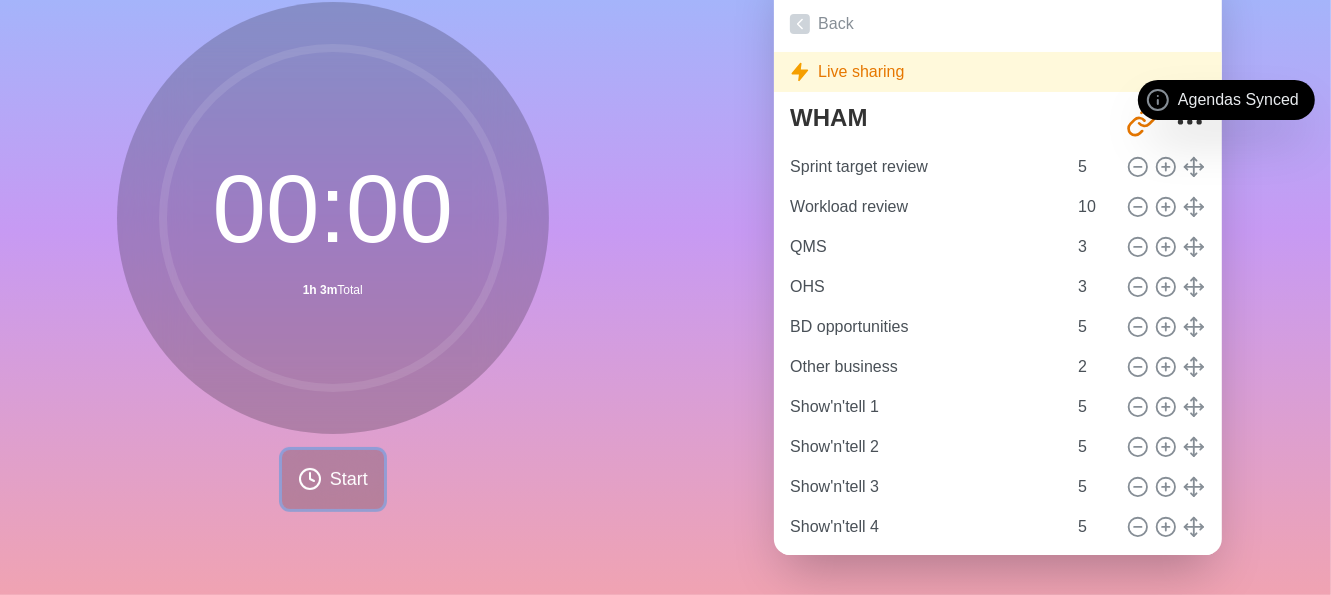 click on "Start" at bounding box center (333, 479) 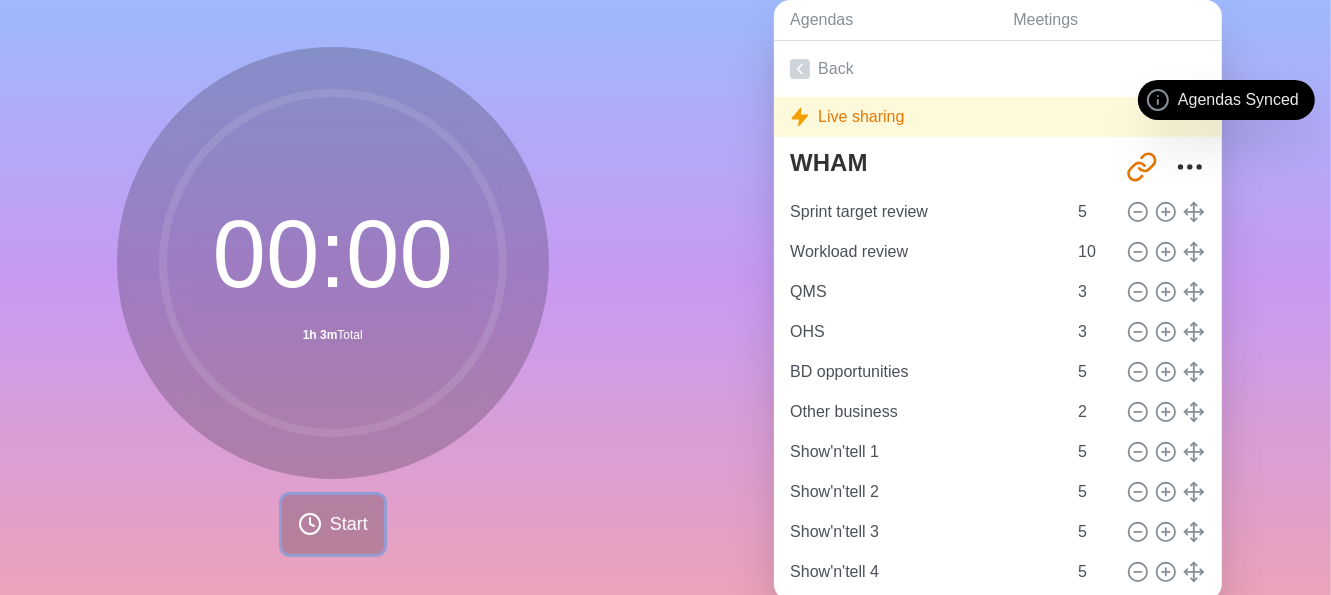 scroll, scrollTop: 149, scrollLeft: 0, axis: vertical 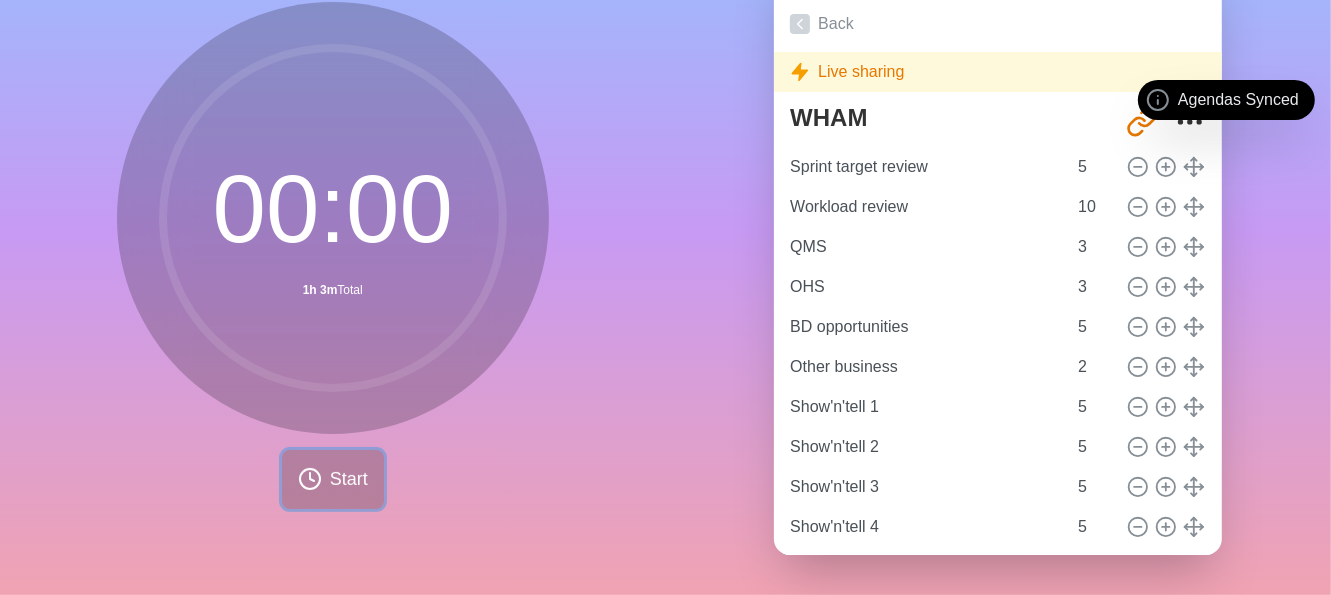 click on "Start" at bounding box center (349, 479) 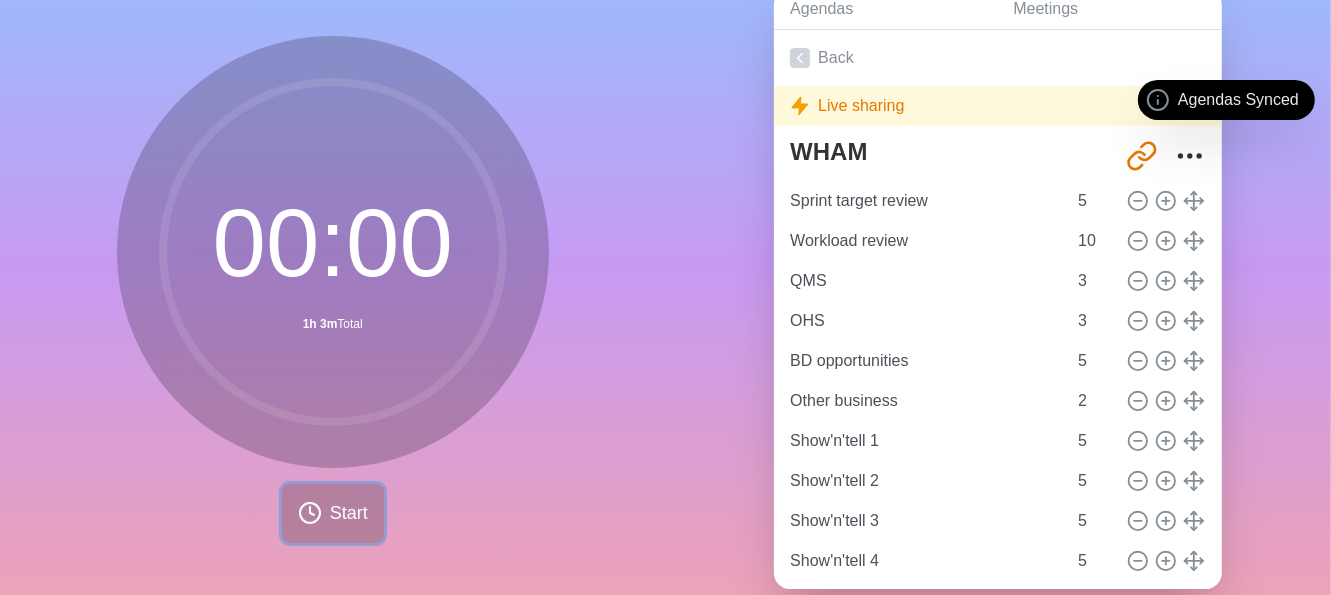 scroll, scrollTop: 149, scrollLeft: 0, axis: vertical 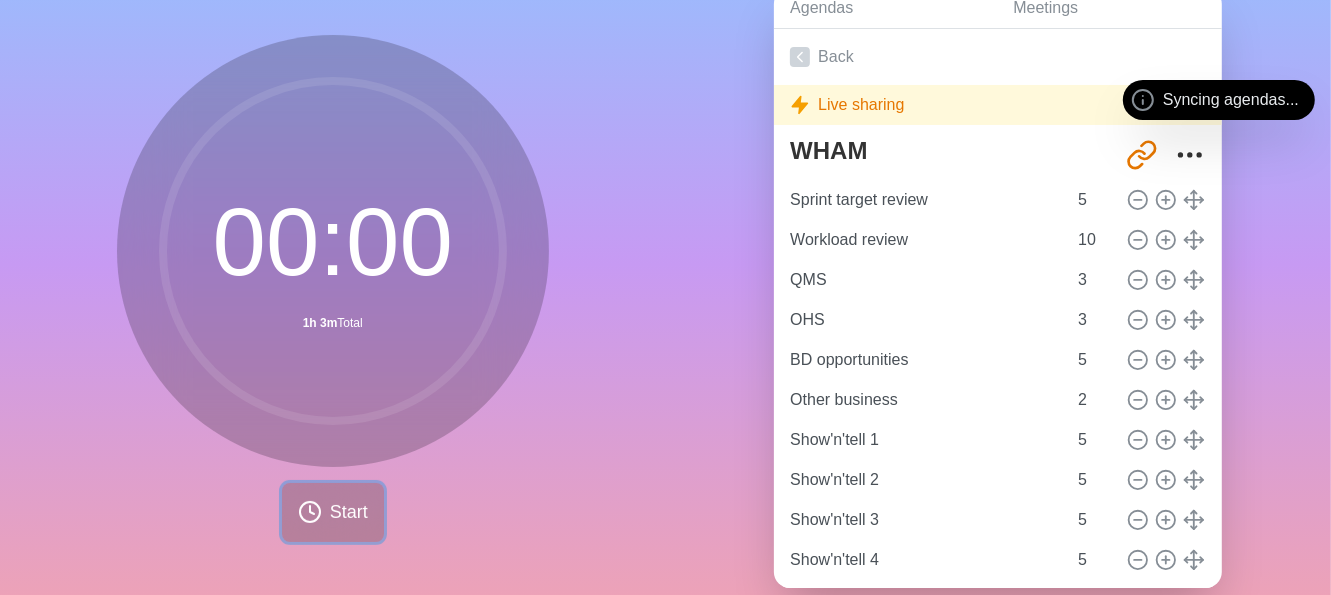 click on "Start" at bounding box center [349, 512] 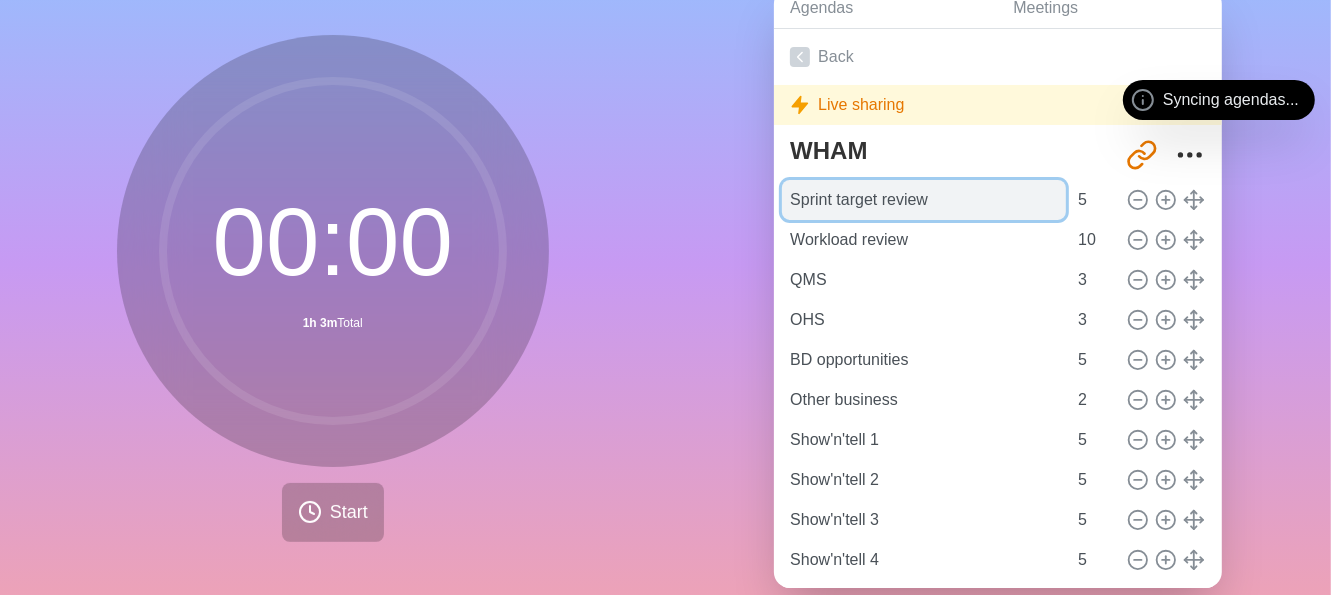 click on "Sprint target review" at bounding box center [924, 200] 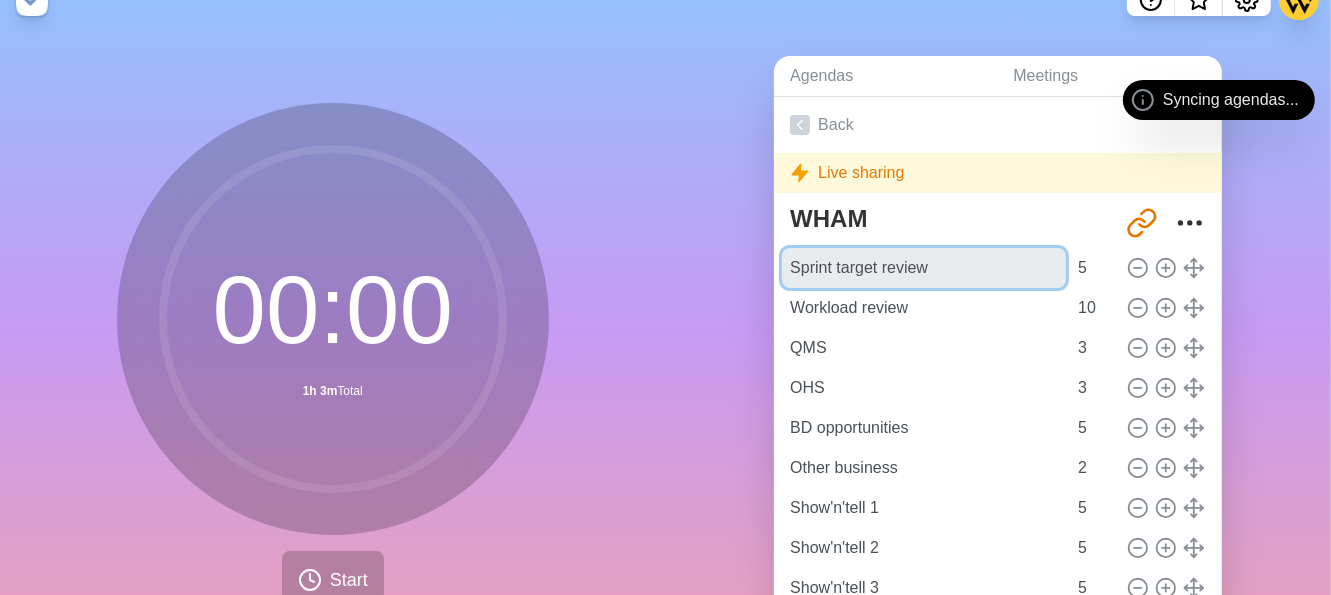 scroll, scrollTop: 0, scrollLeft: 0, axis: both 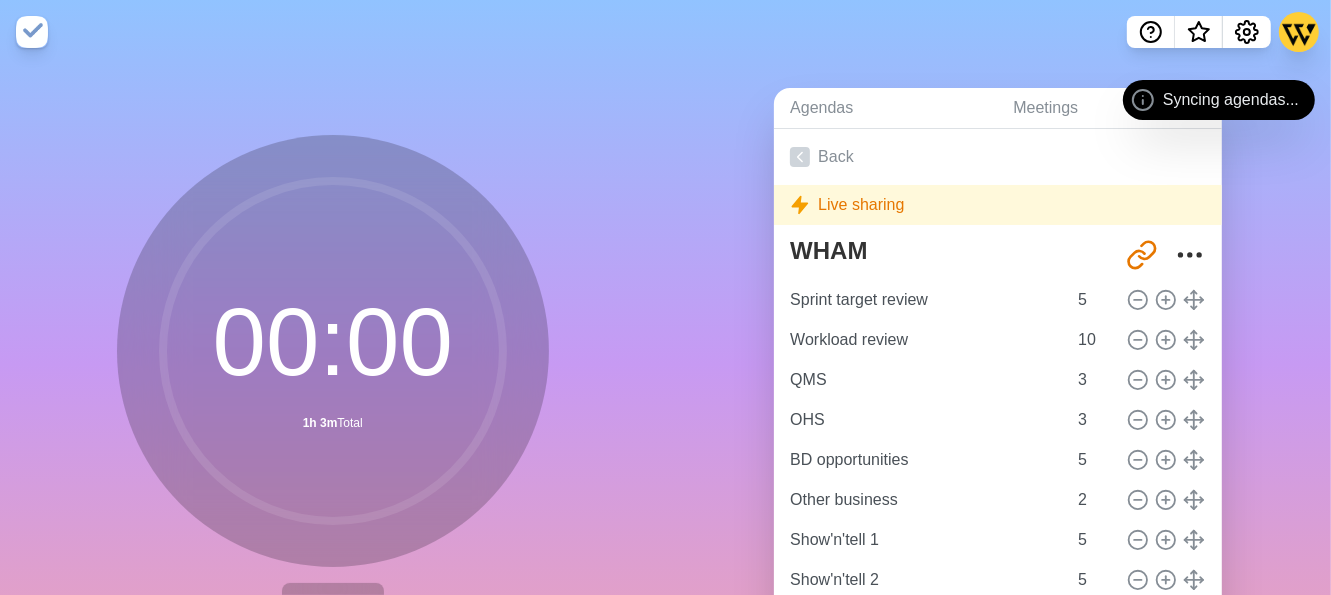 click on "Agendas   Meetings
Back
Live sharing   WHAM   http://timeblocks.co/-OT_8TwJ3DI5DqMCz2fV           Sprint target review   5       Workload review   10       QMS   3       OHS   3       BD opportunities   5       Other business   2       Show'n'tell 1   5       Show'n'tell 2   5       Show'n'tell 3   5       Show'n'tell 4   5       Show'n'tell 5   5       Show'n'tell 6   5       Show'n'tell 7   5" at bounding box center [999, 396] 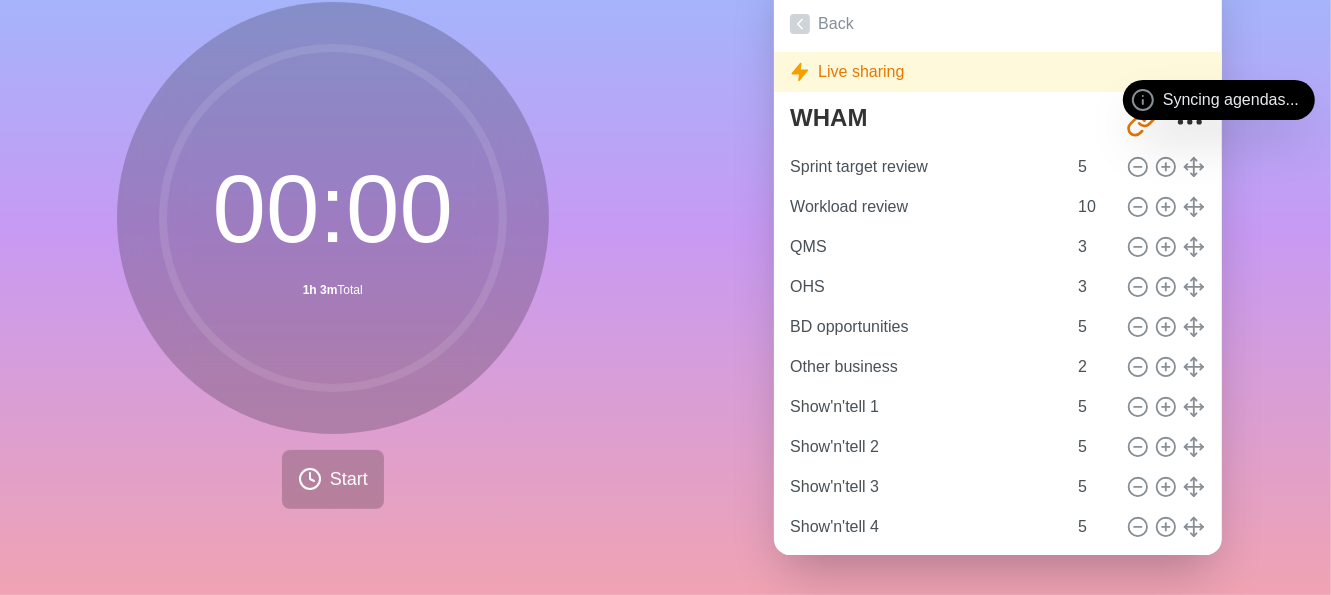 scroll, scrollTop: 149, scrollLeft: 0, axis: vertical 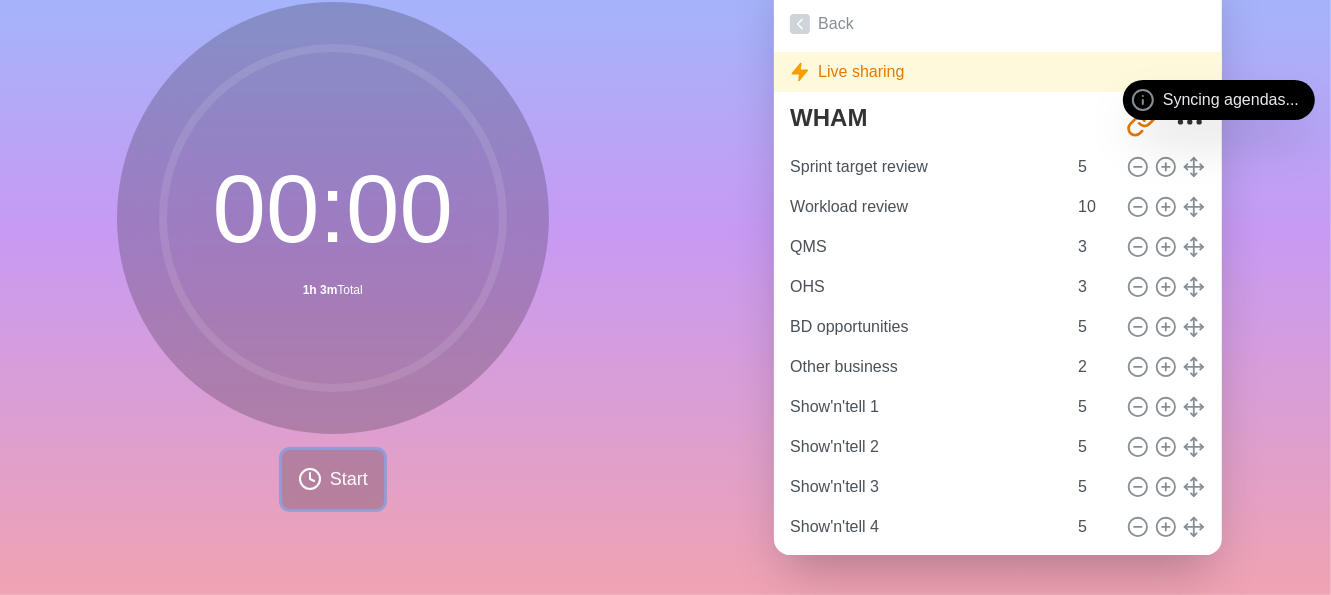 click on "Start" at bounding box center [333, 479] 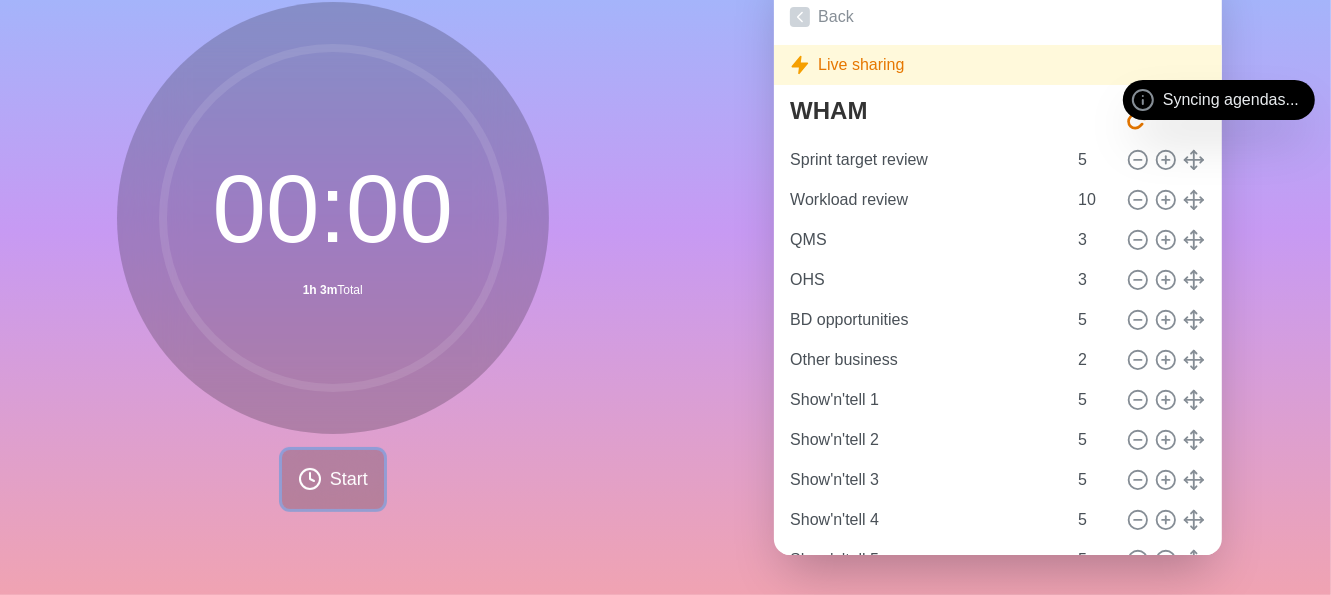 scroll, scrollTop: 0, scrollLeft: 0, axis: both 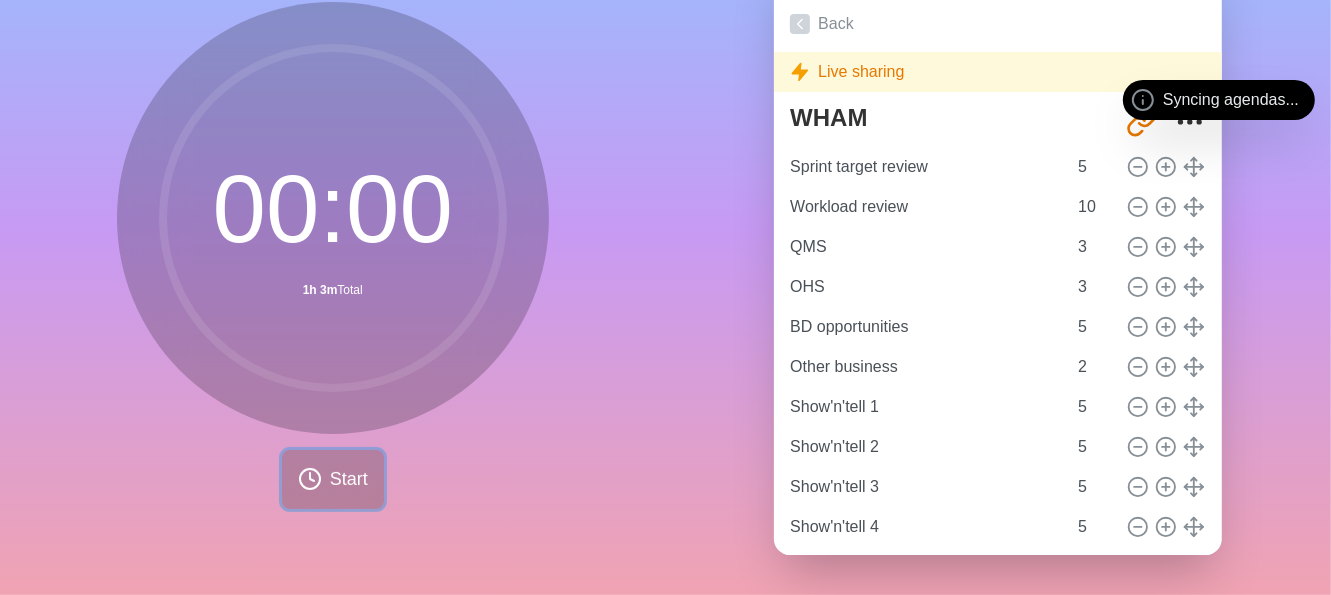 click on "Start" at bounding box center [333, 479] 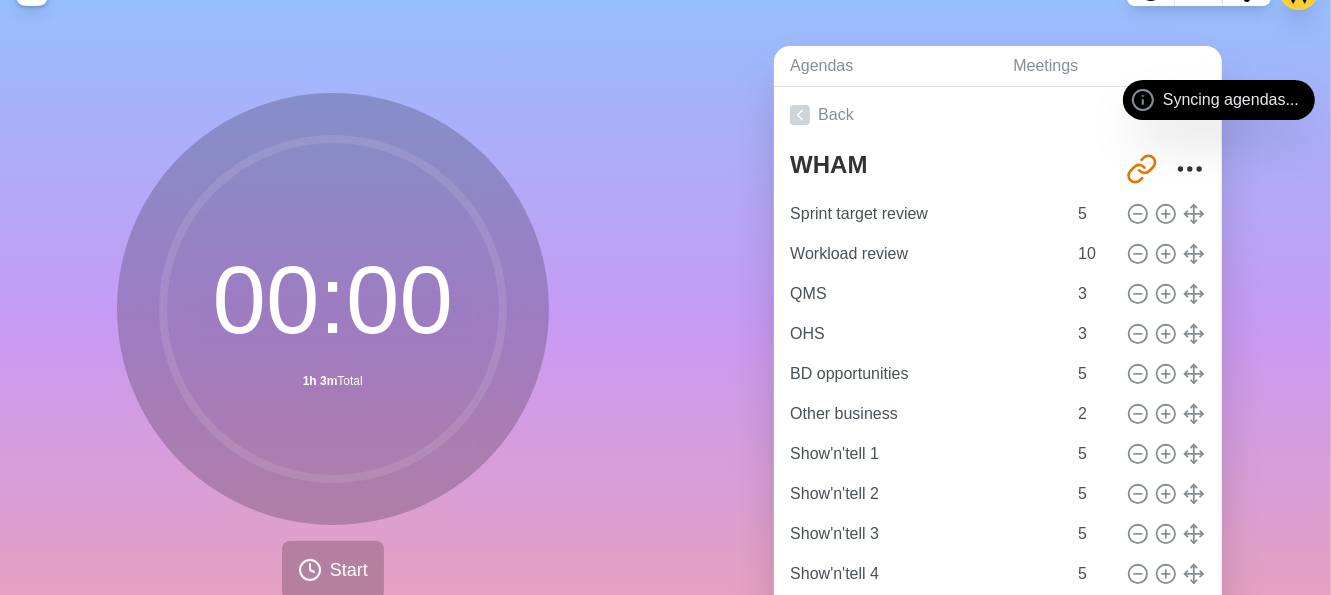 scroll, scrollTop: 149, scrollLeft: 0, axis: vertical 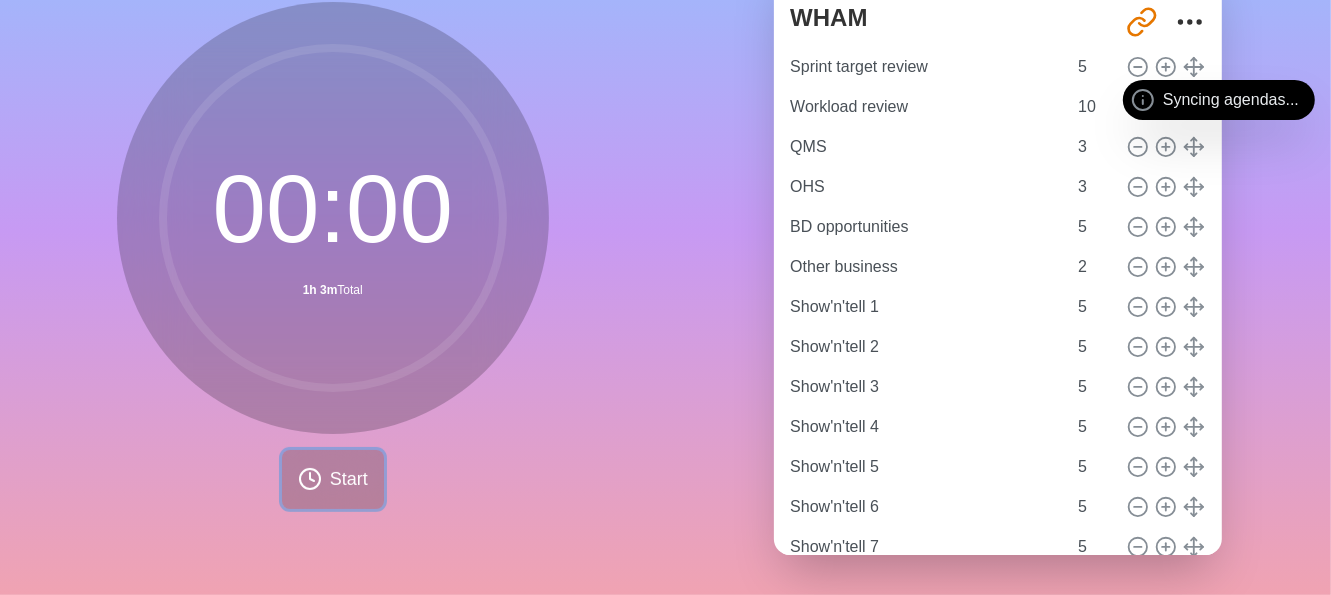 click at bounding box center [310, 479] 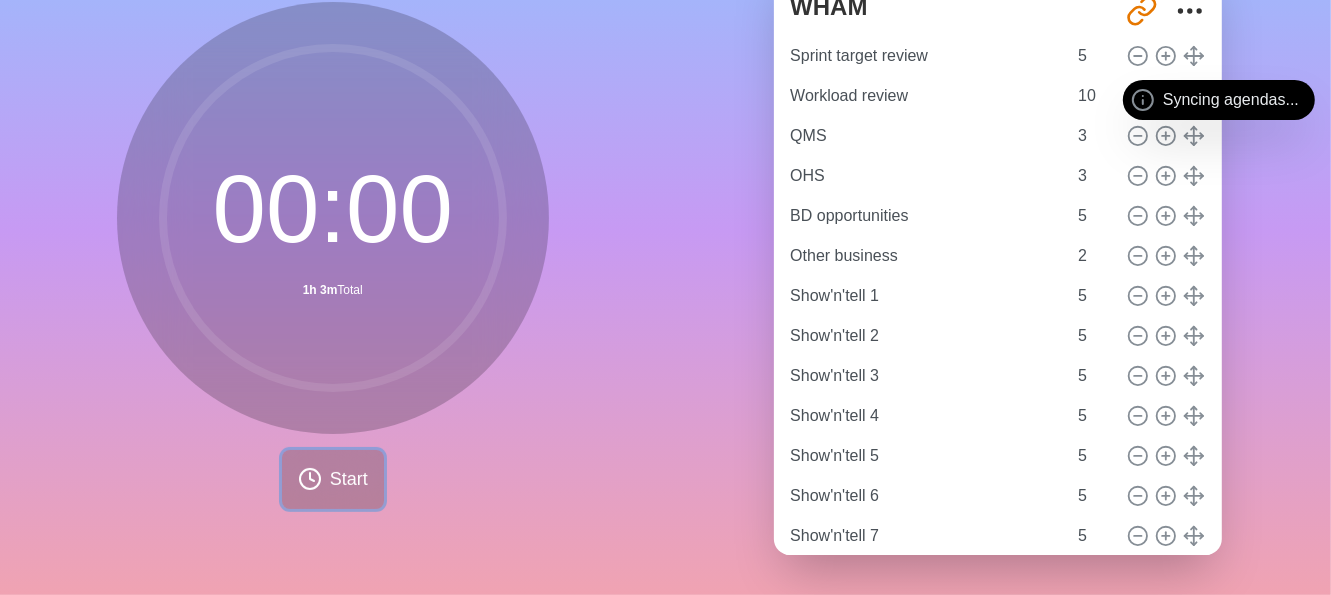 scroll, scrollTop: 174, scrollLeft: 0, axis: vertical 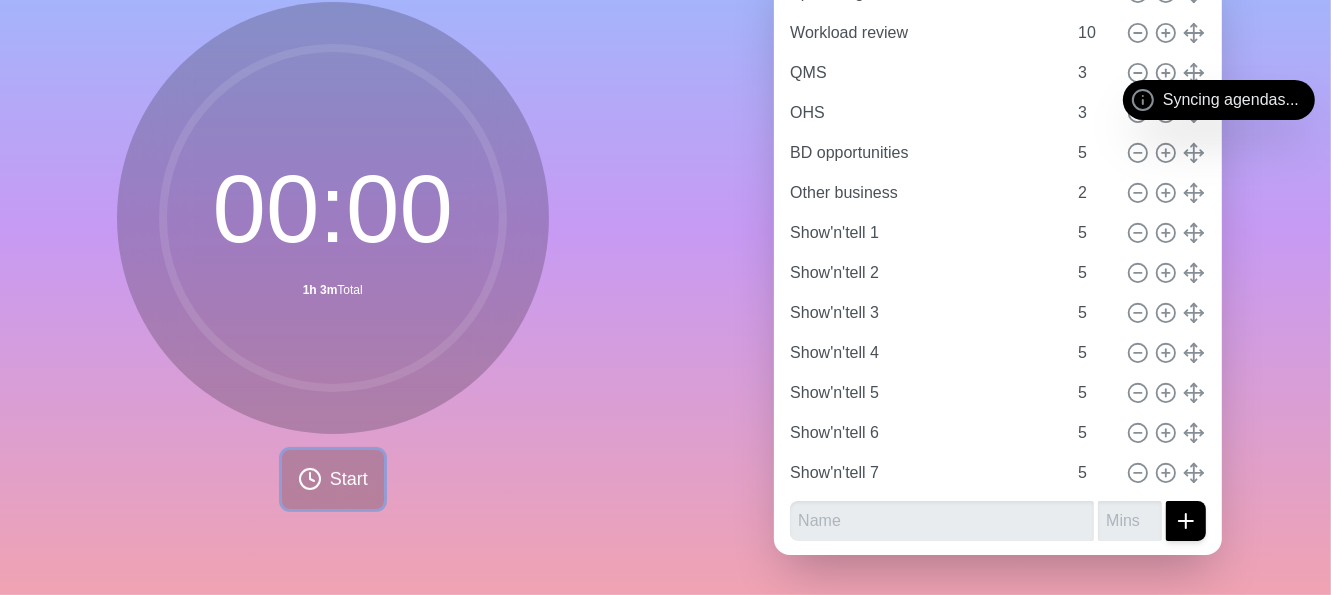 click at bounding box center [310, 479] 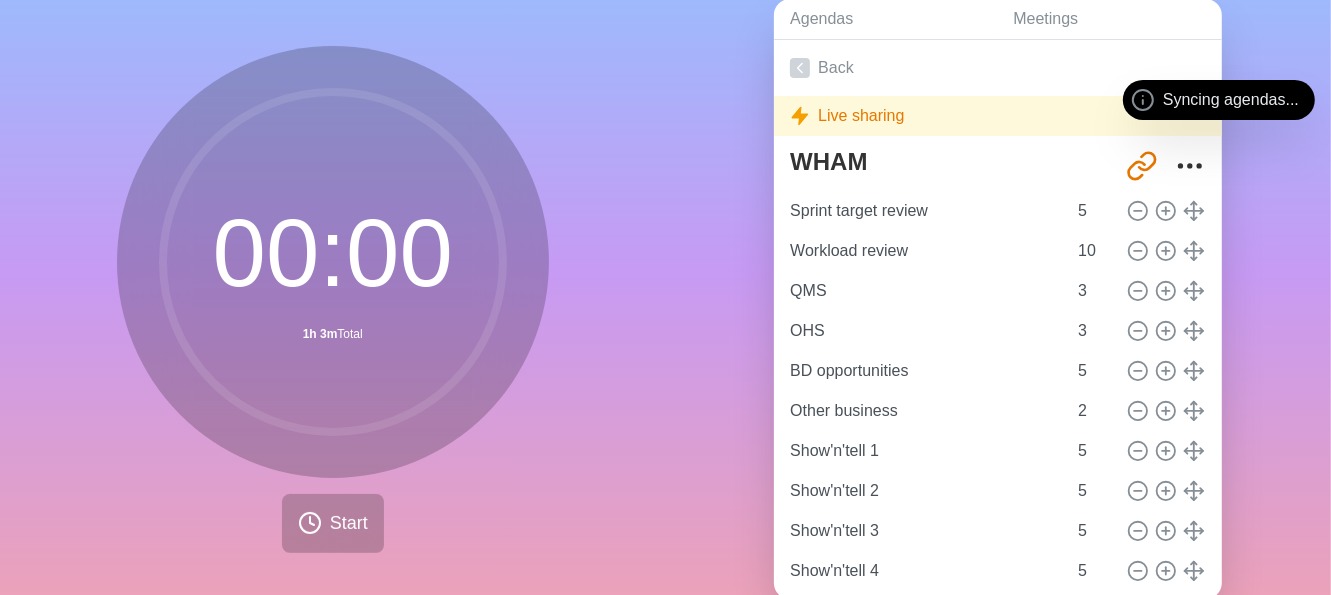 scroll, scrollTop: 149, scrollLeft: 0, axis: vertical 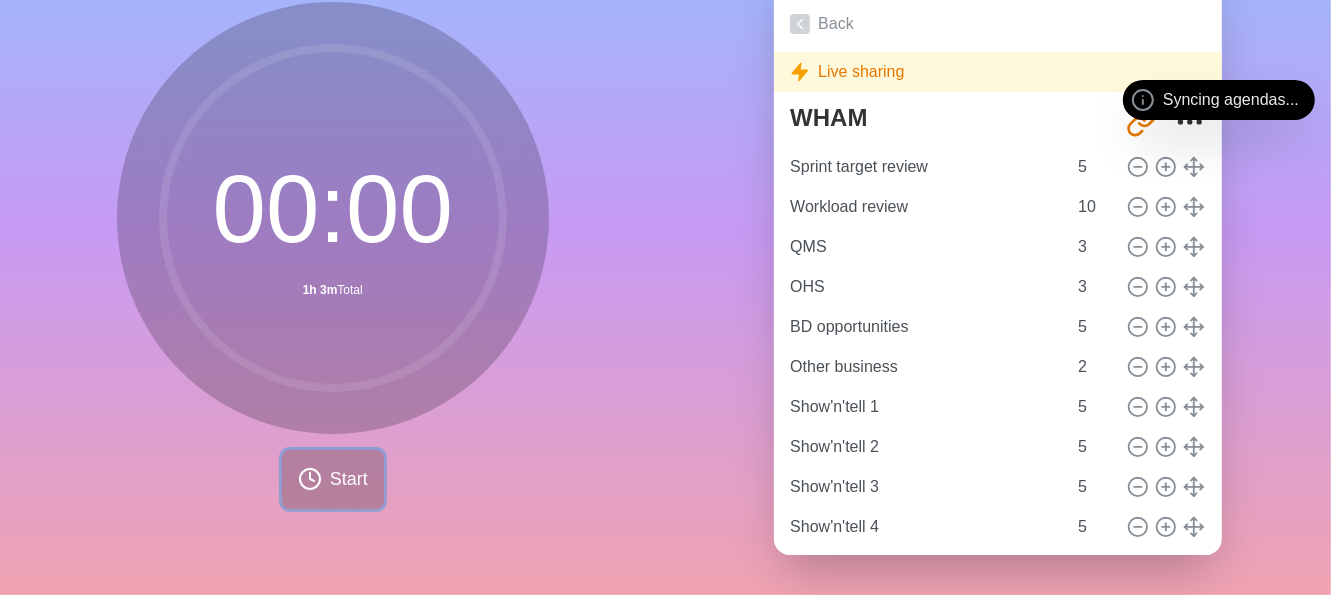 click on "Start" at bounding box center (349, 479) 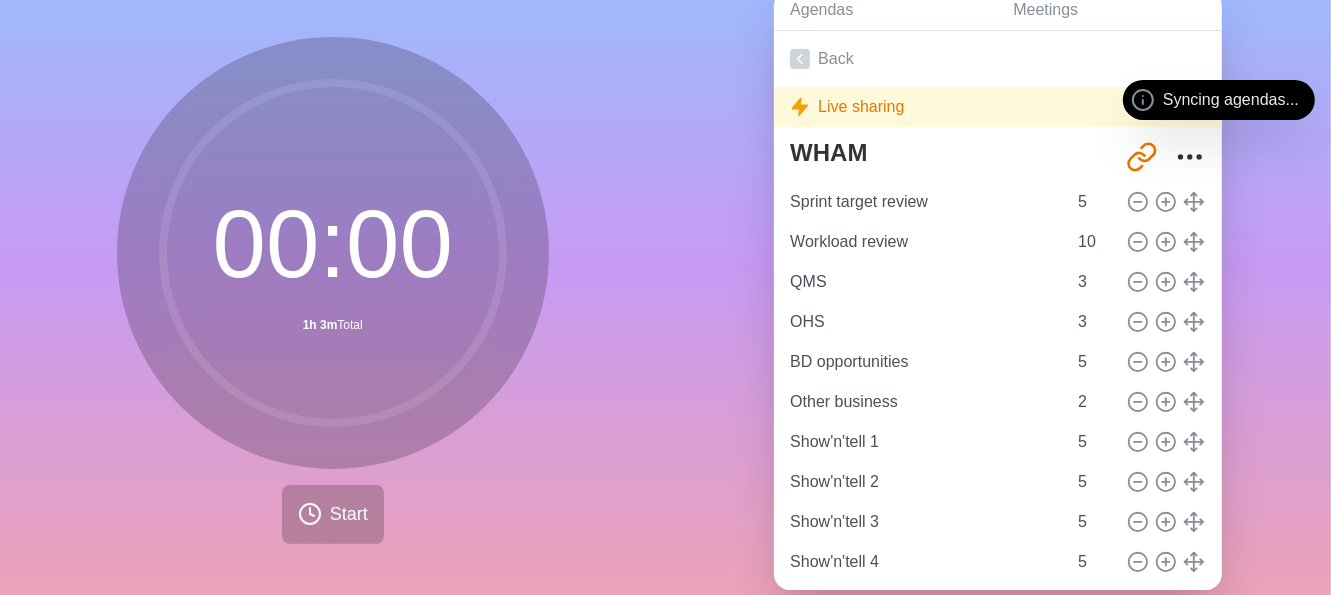 scroll, scrollTop: 149, scrollLeft: 0, axis: vertical 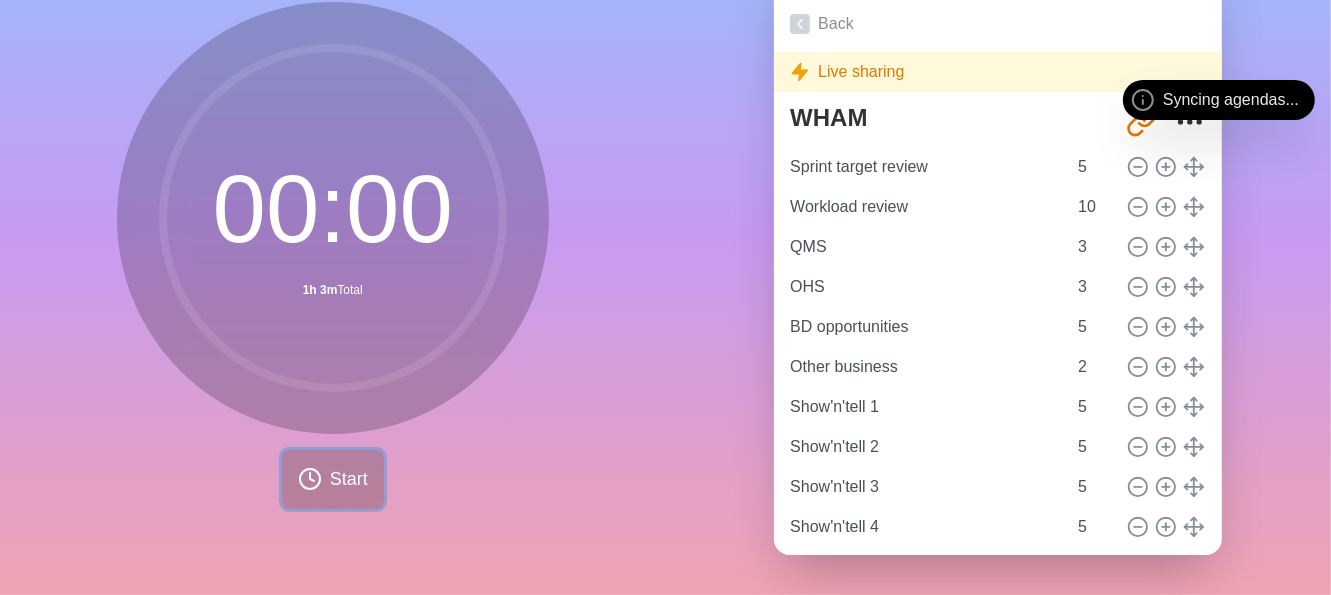 click on "Start" at bounding box center [349, 479] 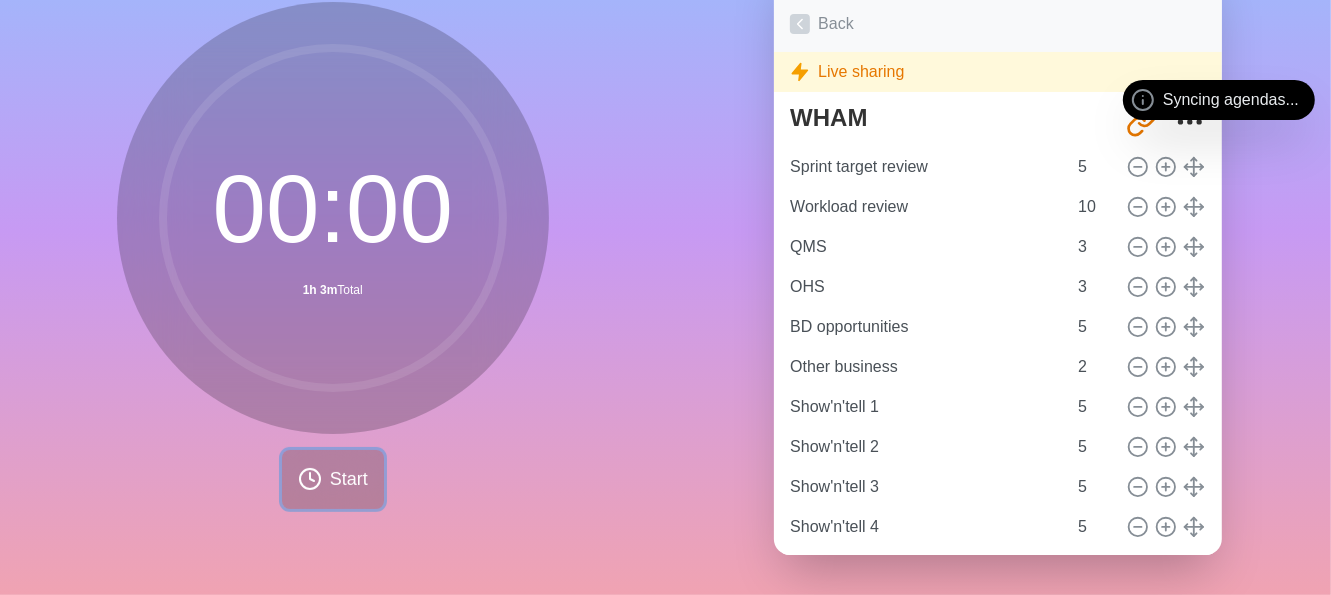 scroll, scrollTop: 0, scrollLeft: 0, axis: both 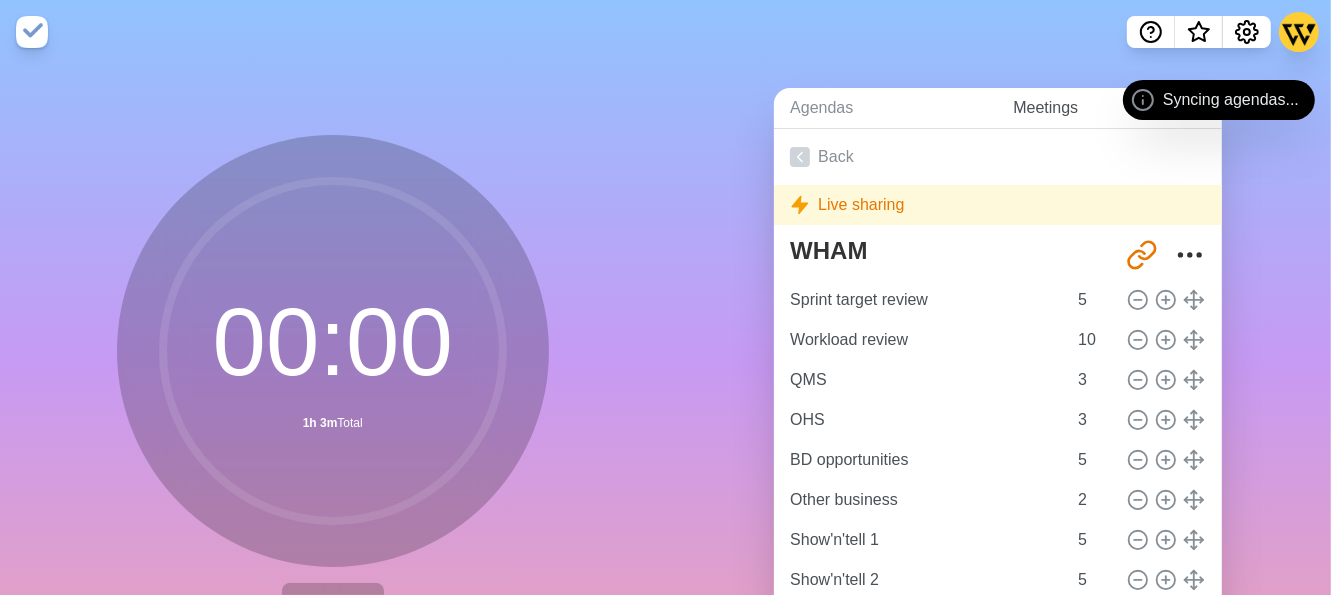 click on "Meetings" at bounding box center [1109, 108] 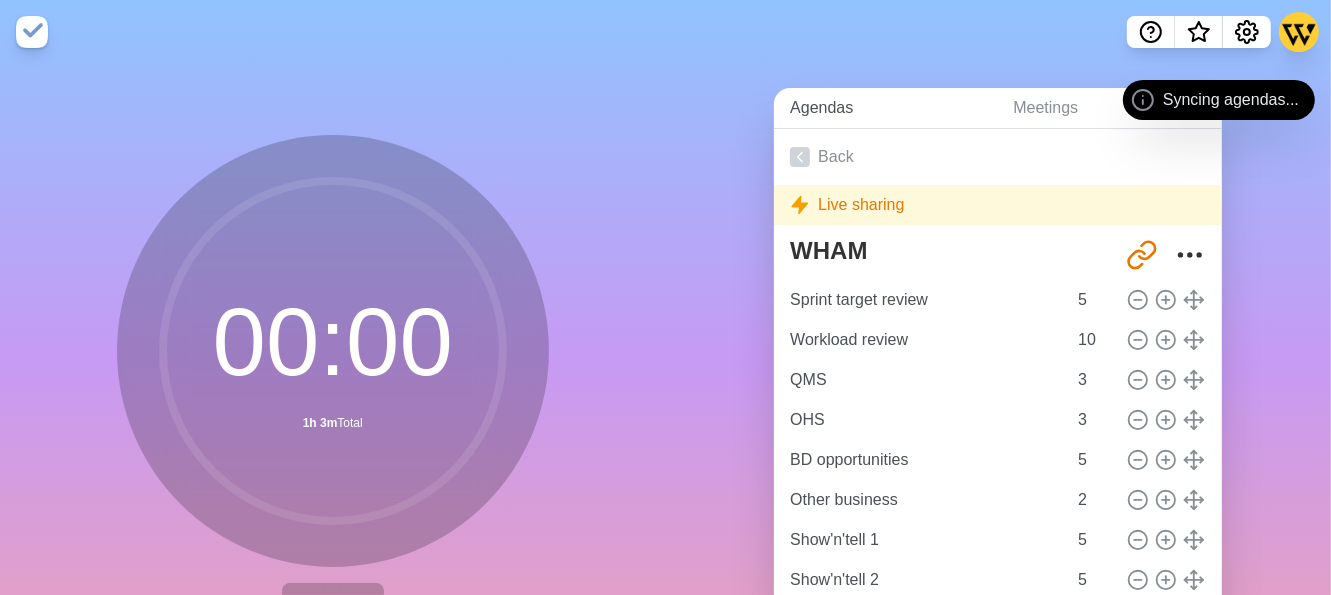 click on "Agendas" at bounding box center [885, 108] 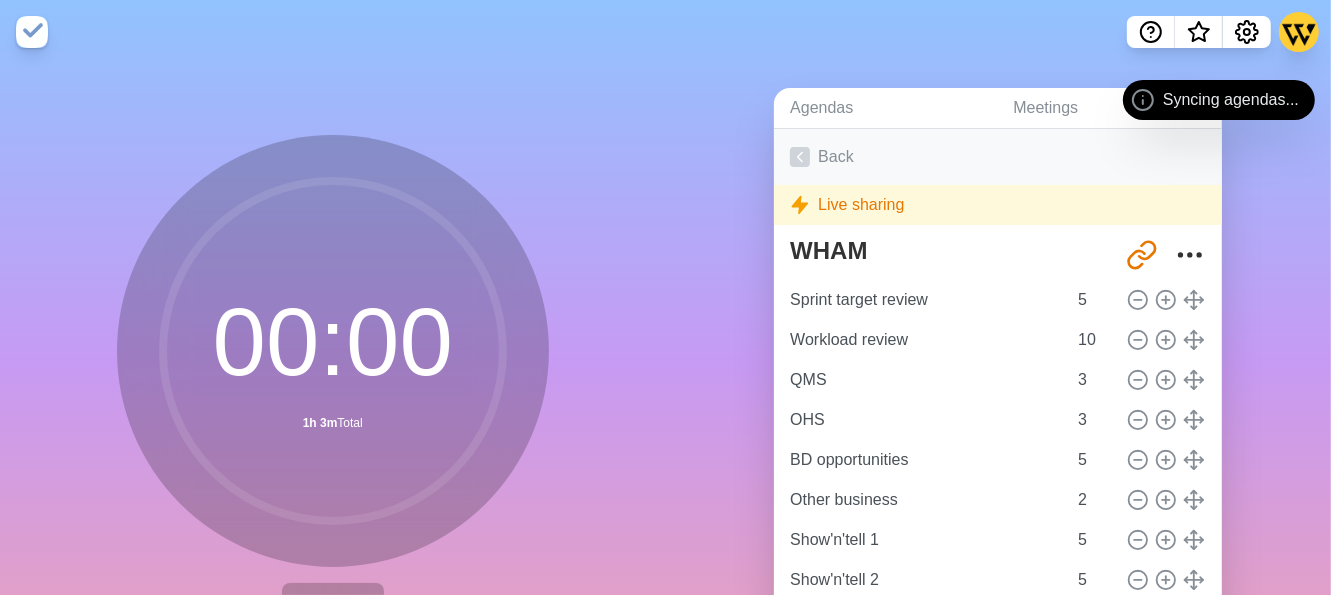 click at bounding box center (800, 157) 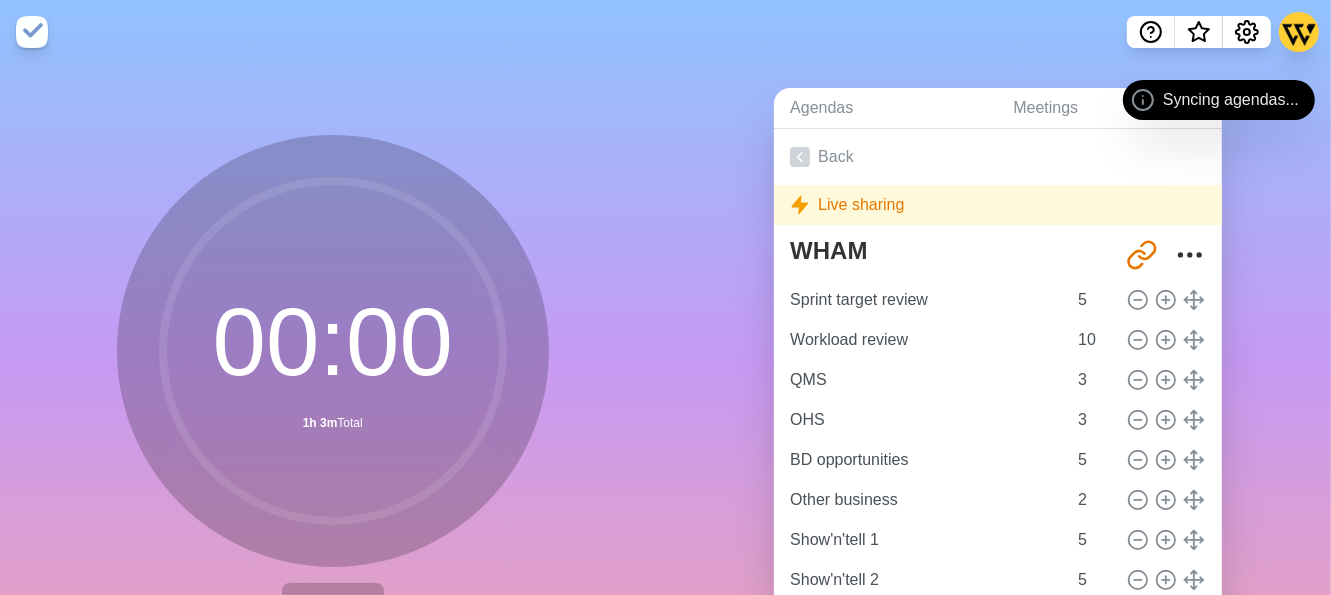click on "Syncing agendas..." at bounding box center (1231, 100) 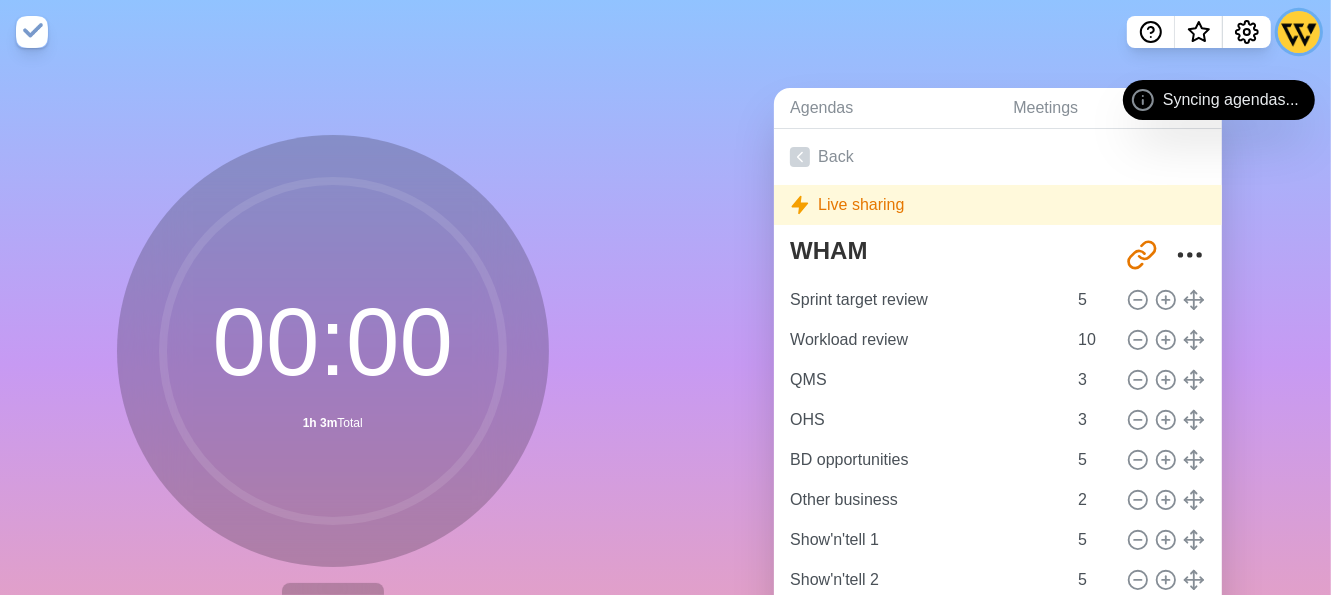 click at bounding box center [1299, 32] 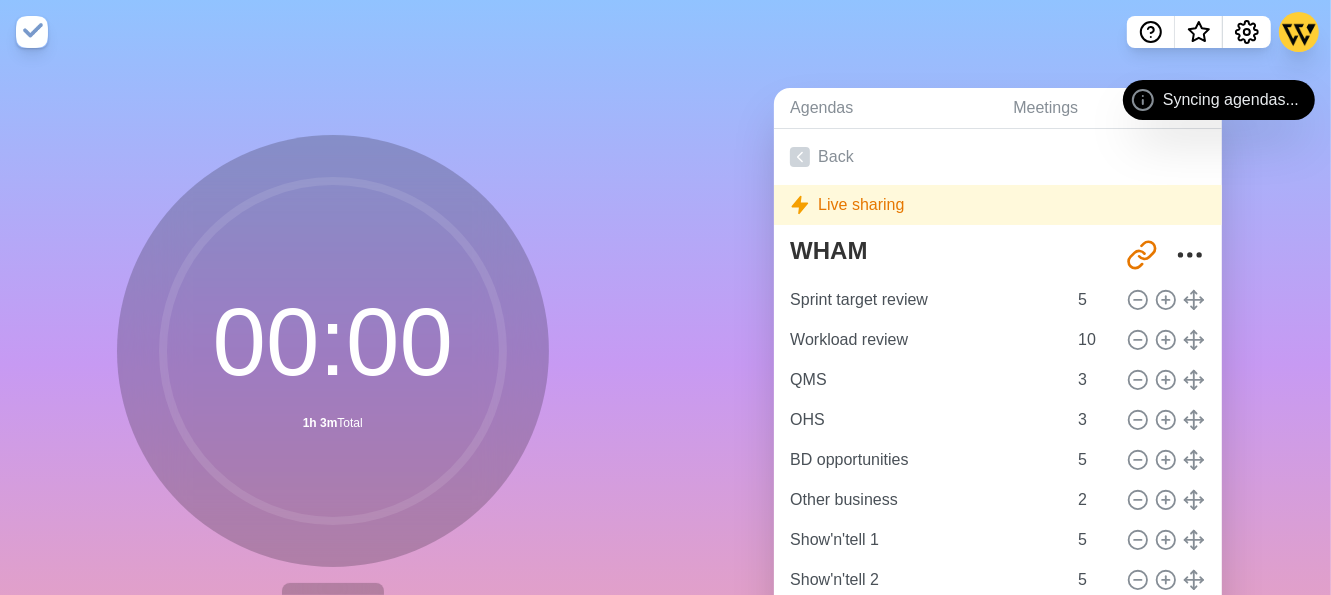 click on "Agendas   Meetings
Back
Live sharing   WHAM   http://timeblocks.co/-OT_8TwJ3DI5DqMCz2fV           Sprint target review   5       Workload review   10       QMS   3       OHS   3       BD opportunities   5       Other business   2       Show'n'tell 1   5       Show'n'tell 2   5       Show'n'tell 3   5       Show'n'tell 4   5       Show'n'tell 5   5       Show'n'tell 6   5       Show'n'tell 7   5" at bounding box center (999, 396) 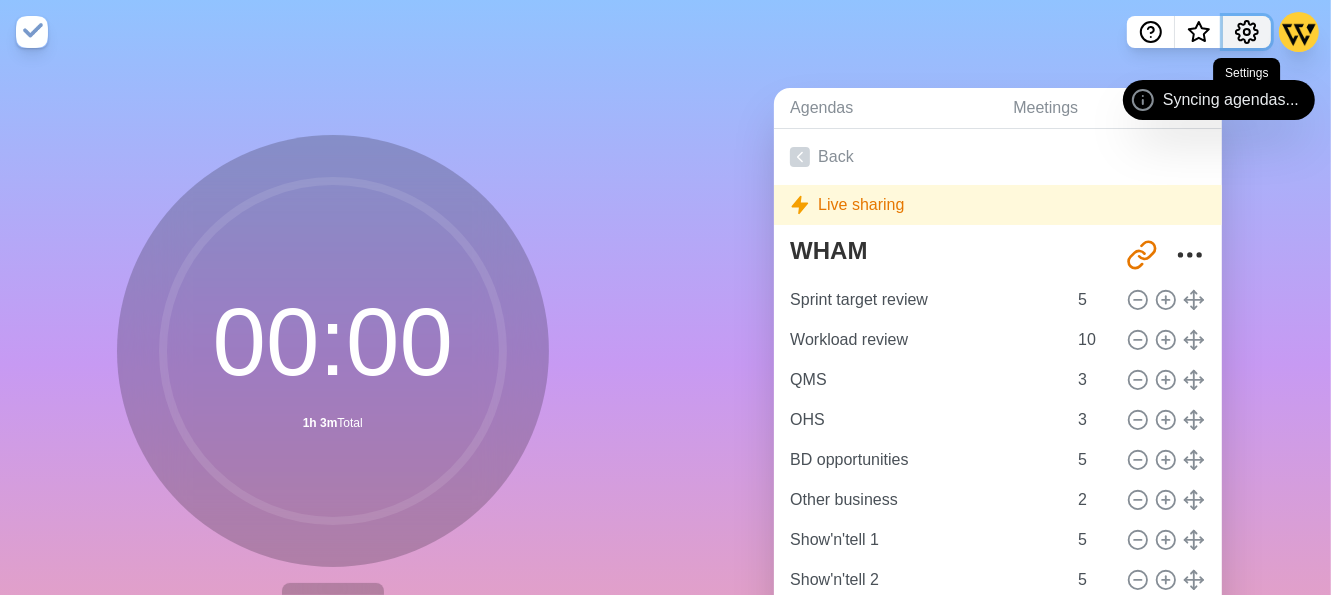 click at bounding box center (1247, 32) 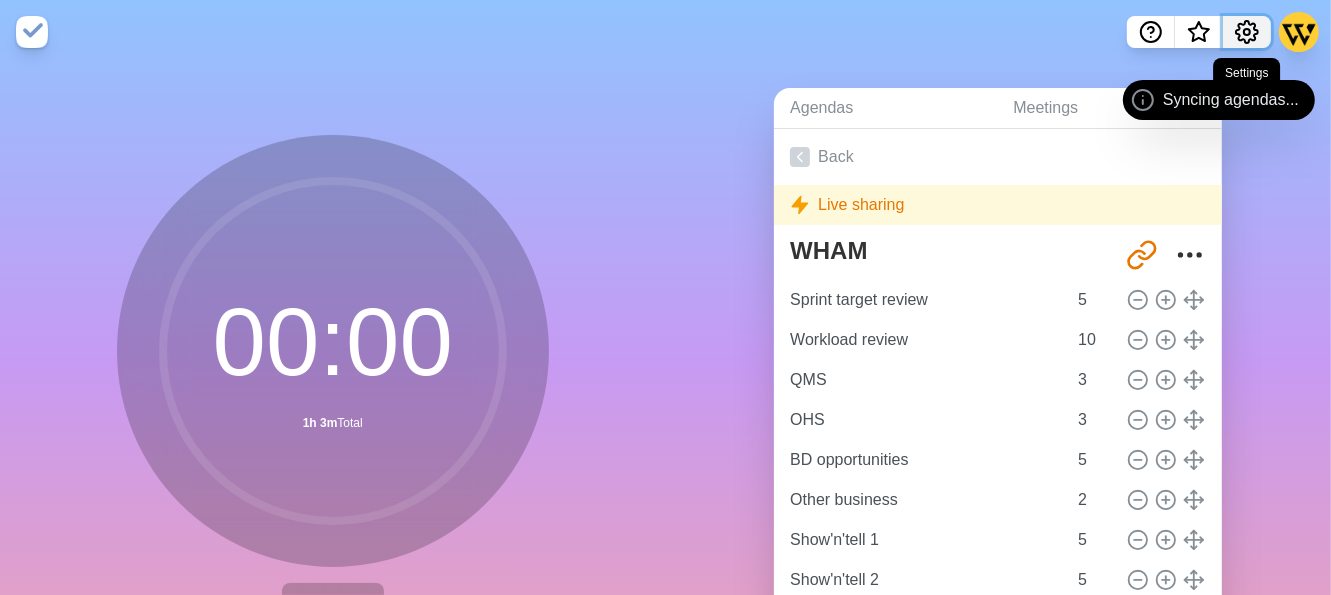 click at bounding box center [1247, 32] 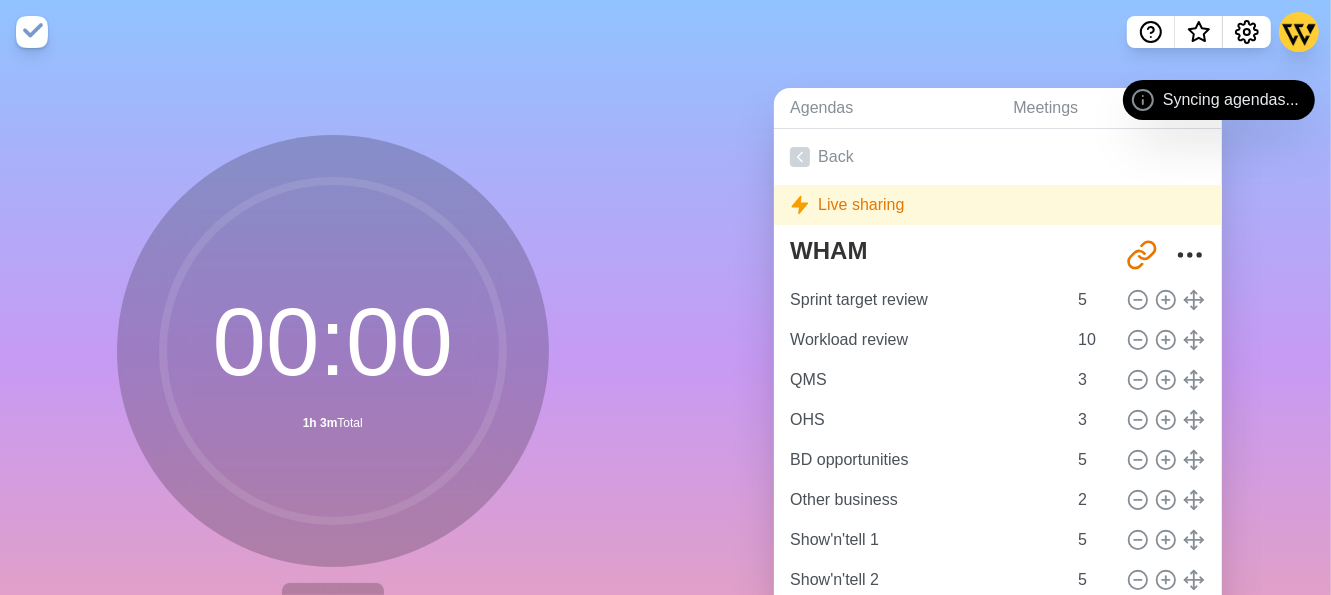 click on "Syncing agendas..." at bounding box center [1231, 100] 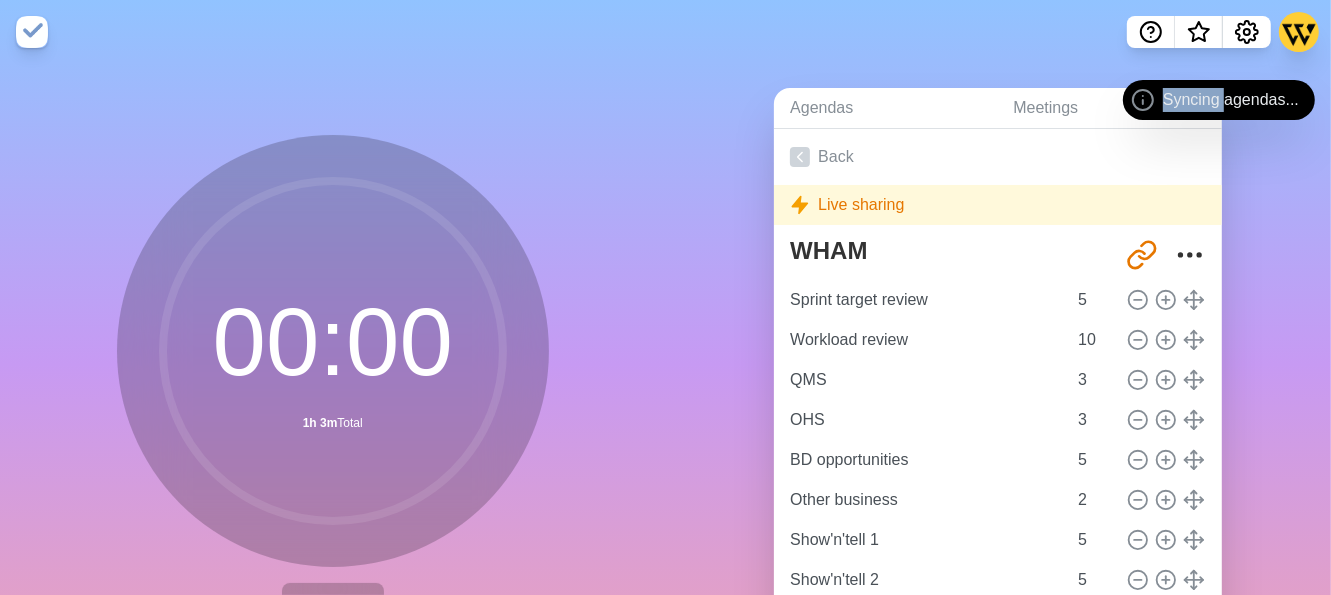click at bounding box center [1143, 100] 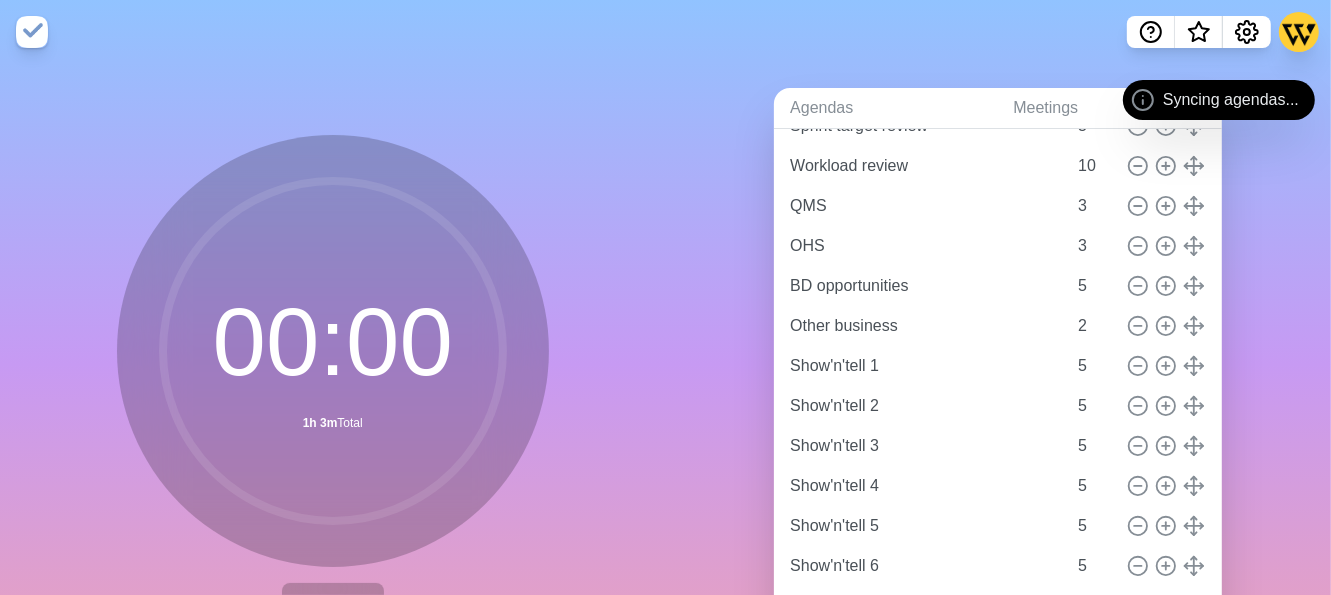 click on "Agendas   Meetings
Back
Live sharing   WHAM   http://timeblocks.co/-OT_8TwJ3DI5DqMCz2fV           Sprint target review   5       Workload review   10       QMS   3       OHS   3       BD opportunities   5       Other business   2       Show'n'tell 1   5       Show'n'tell 2   5       Show'n'tell 3   5       Show'n'tell 4   5       Show'n'tell 5   5       Show'n'tell 6   5       Show'n'tell 7   5" at bounding box center (999, 396) 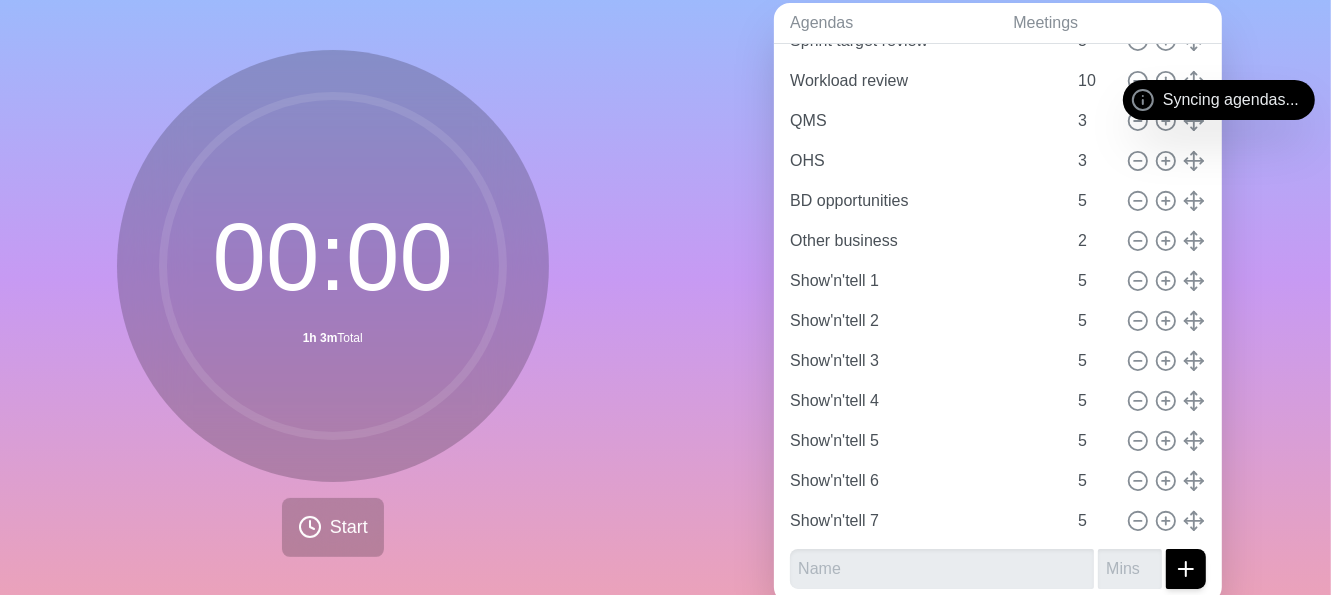 scroll, scrollTop: 149, scrollLeft: 0, axis: vertical 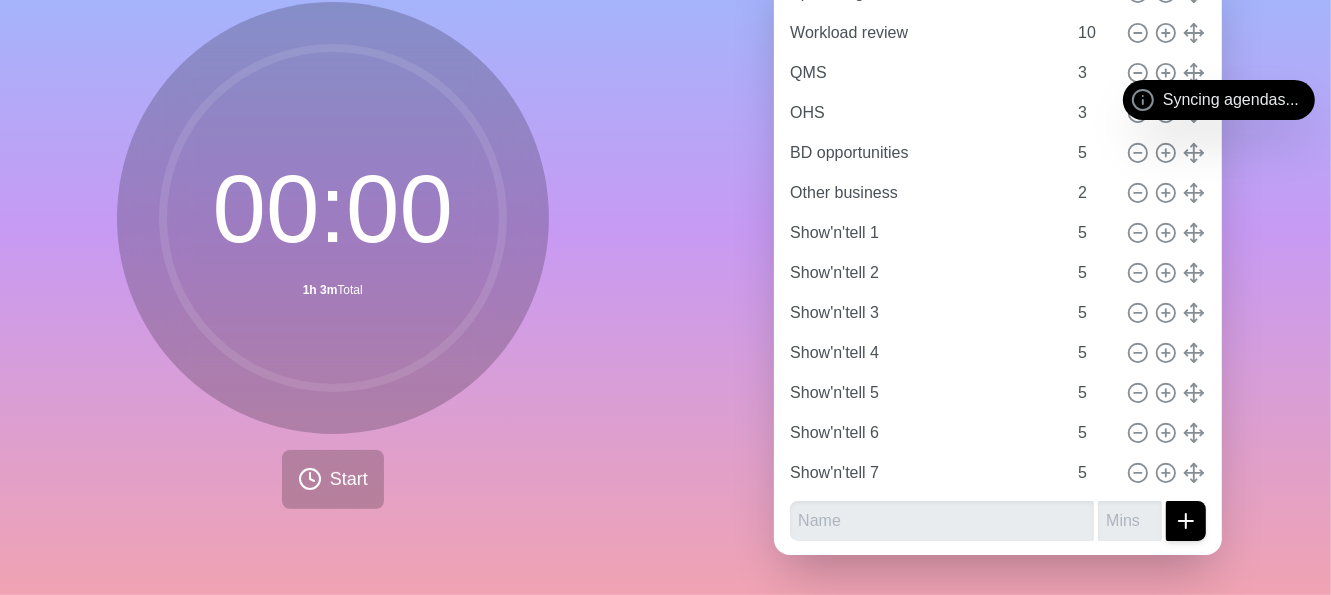 click on "Syncing agendas..." at bounding box center (1219, 100) 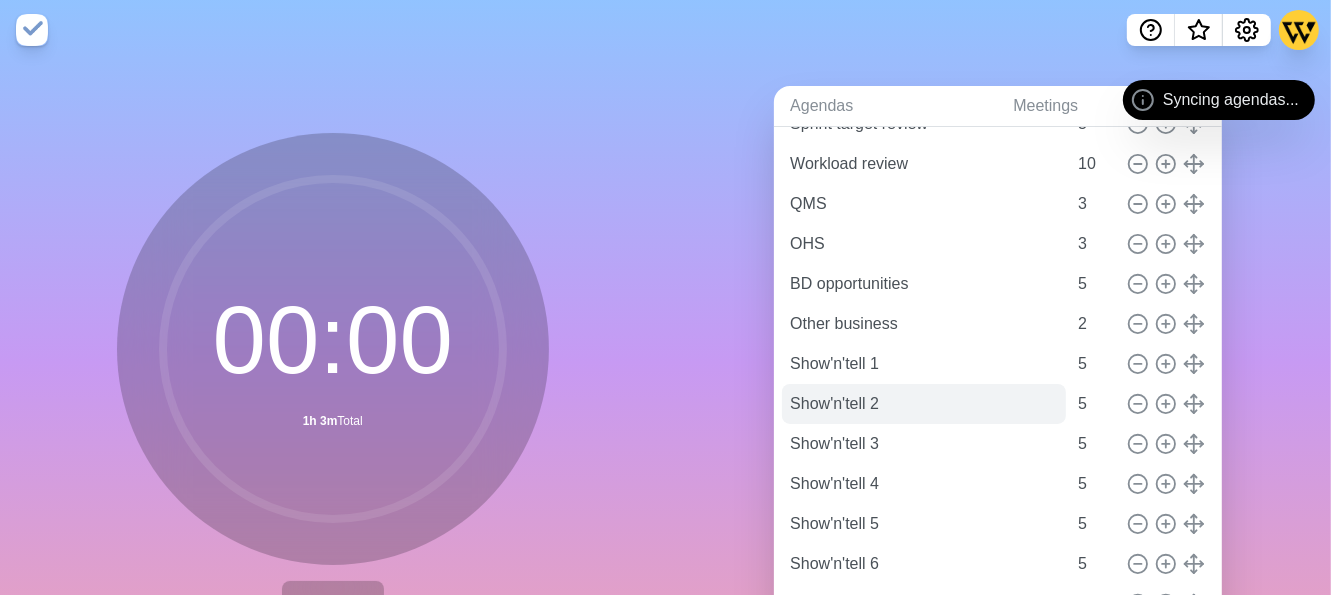 scroll, scrollTop: 0, scrollLeft: 0, axis: both 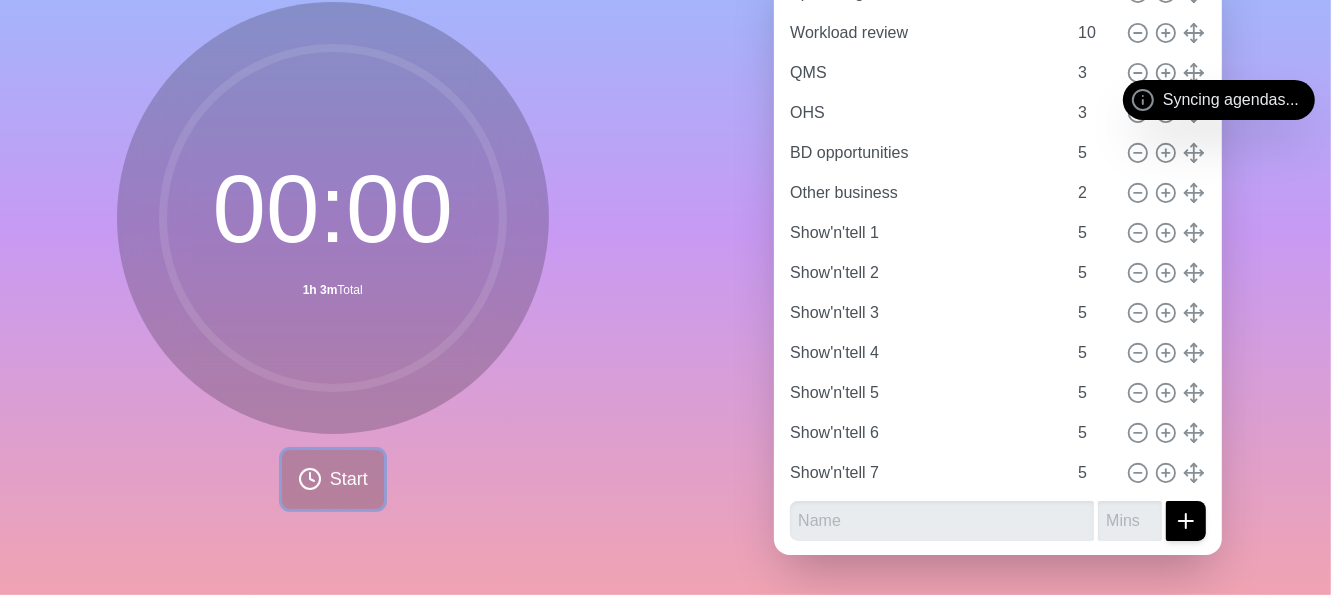 click on "Start" at bounding box center [349, 479] 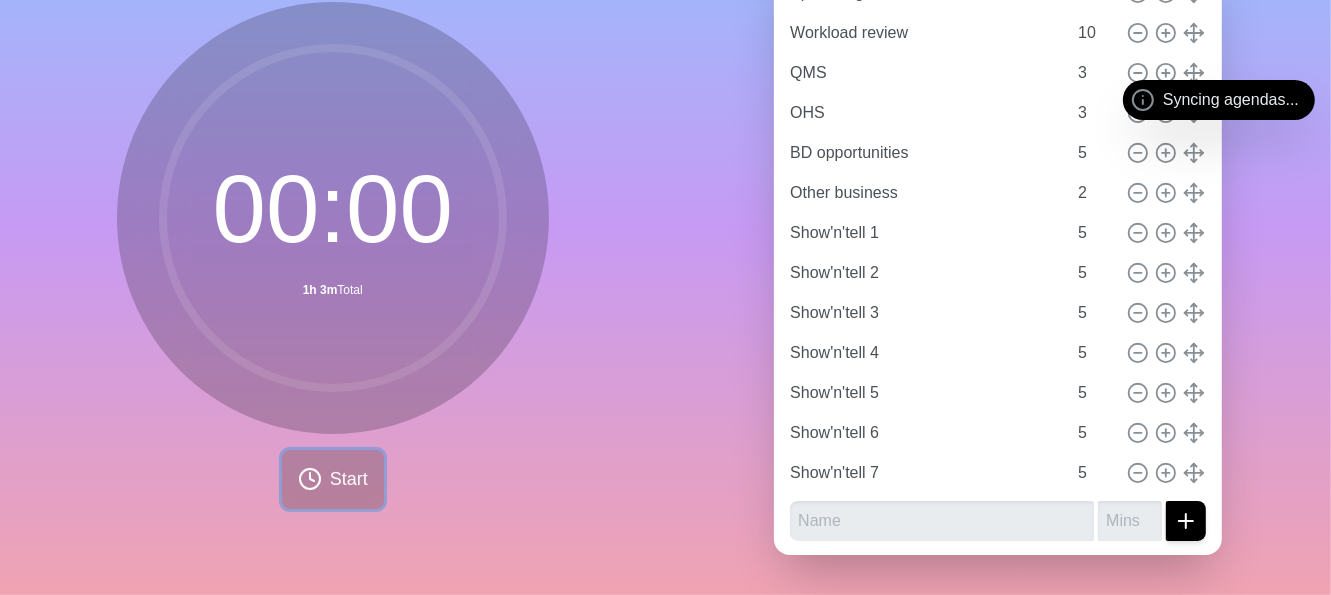 scroll, scrollTop: 148, scrollLeft: 0, axis: vertical 